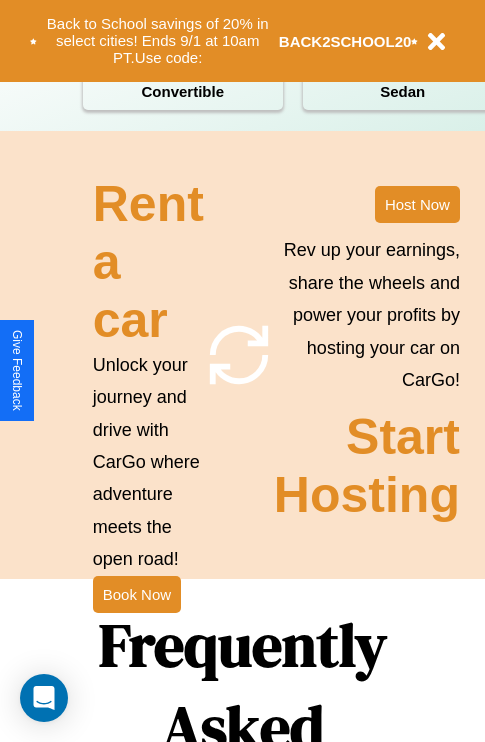 scroll, scrollTop: 2423, scrollLeft: 0, axis: vertical 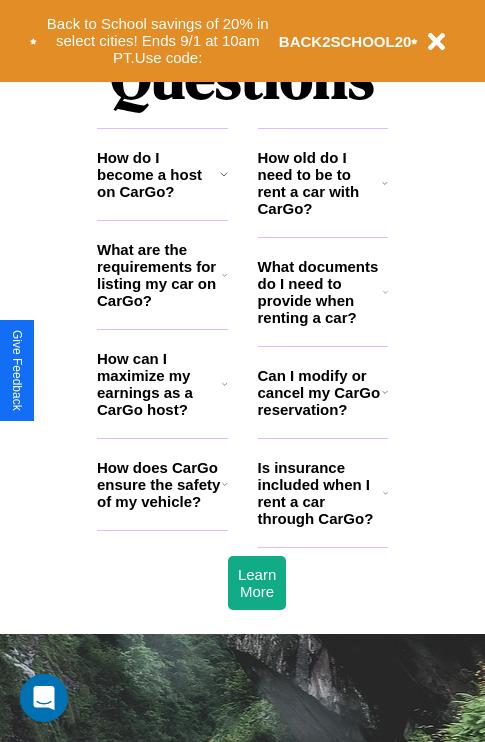 click 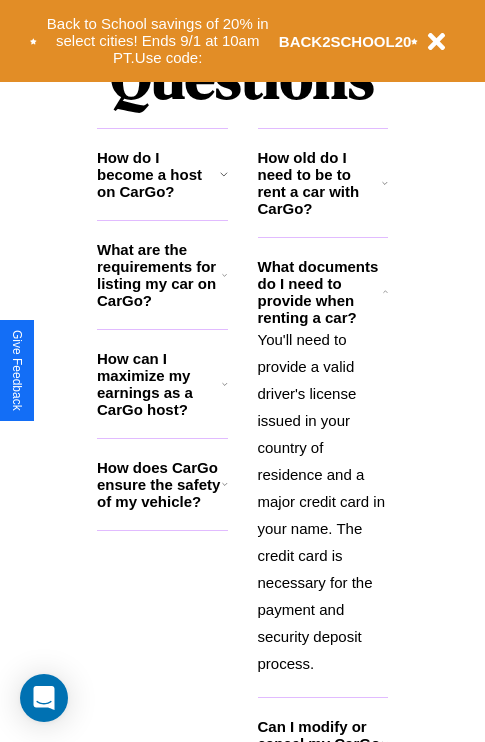 click 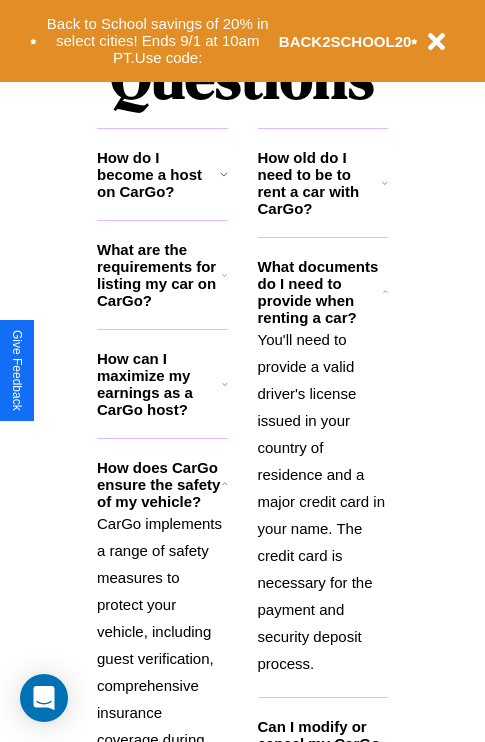 click on "What are the requirements for listing my car on CarGo?" at bounding box center (159, 275) 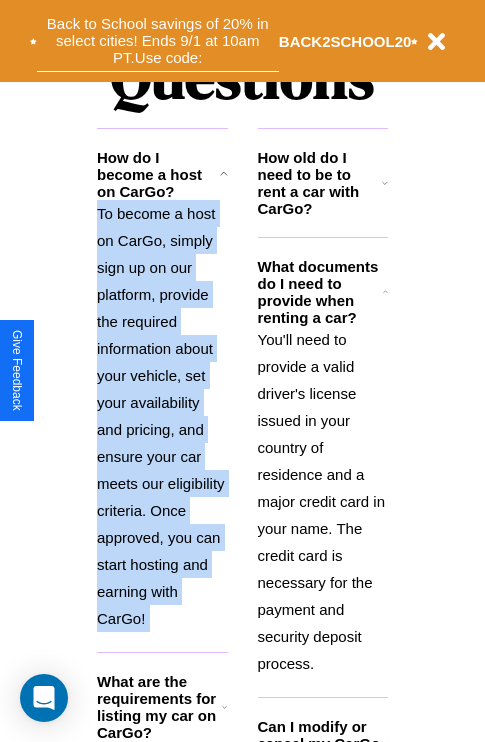 click on "Back to School savings of 20% in select cities! Ends 9/1 at 10am PT.  Use code:" at bounding box center [158, 41] 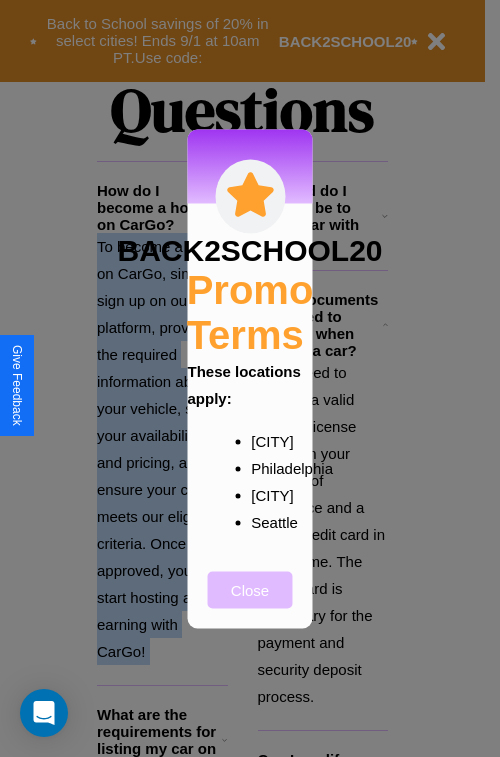 click on "Close" at bounding box center (250, 589) 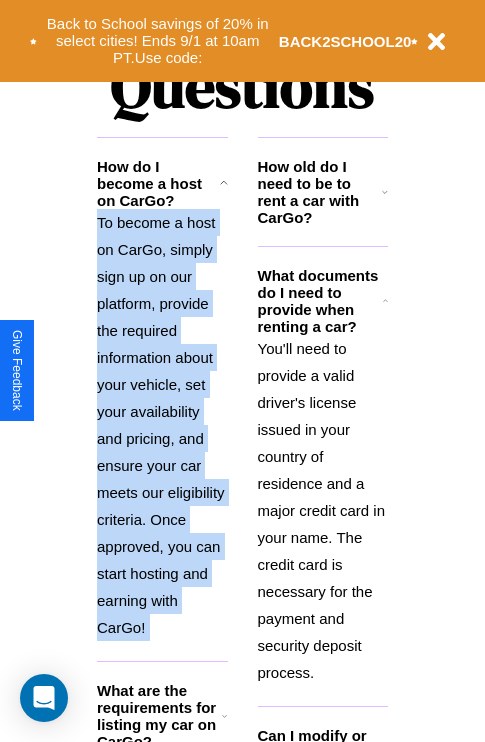 scroll, scrollTop: 308, scrollLeft: 0, axis: vertical 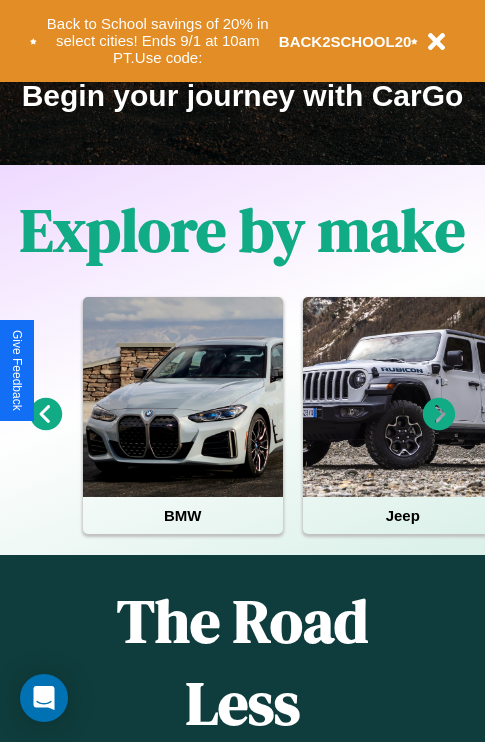 click 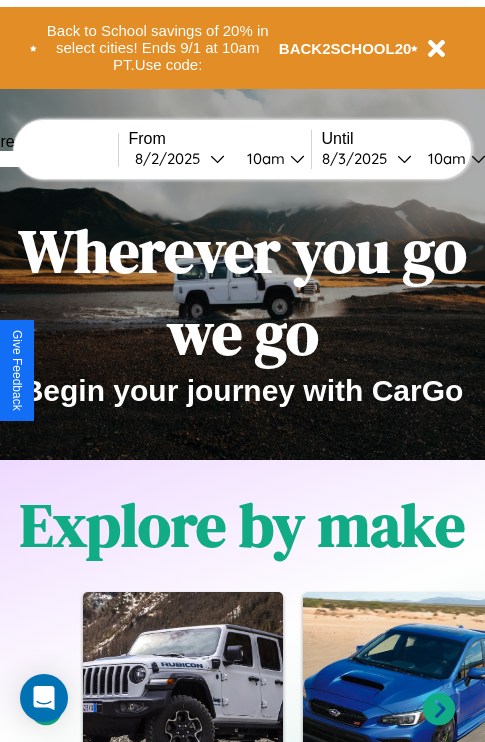scroll, scrollTop: 0, scrollLeft: 0, axis: both 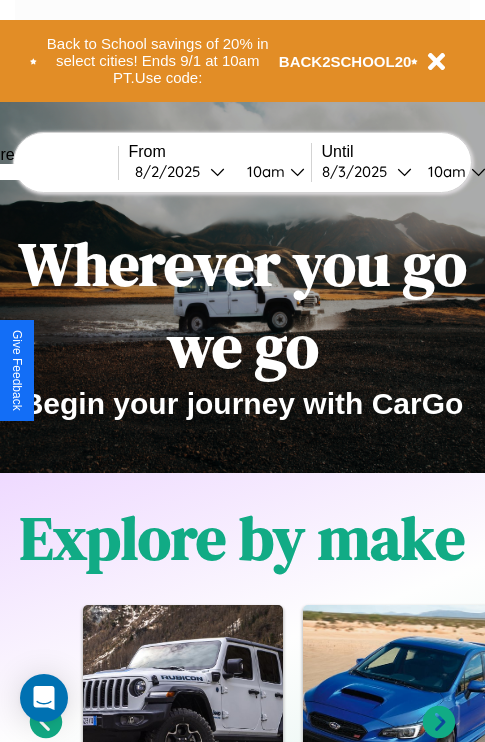 click at bounding box center [43, 172] 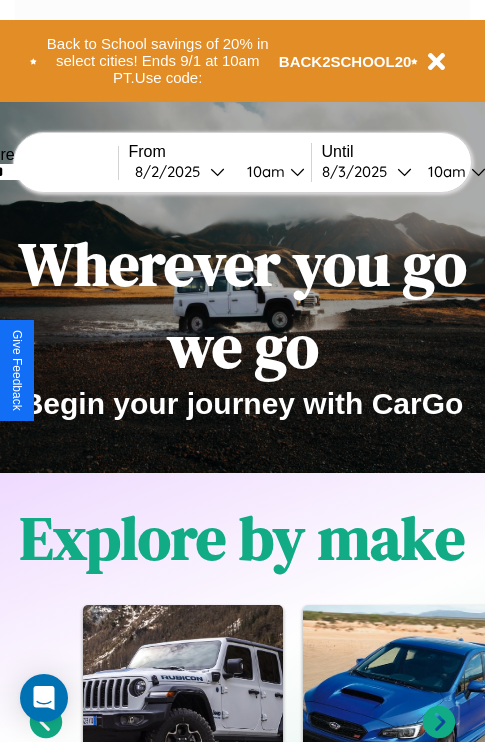 type on "******" 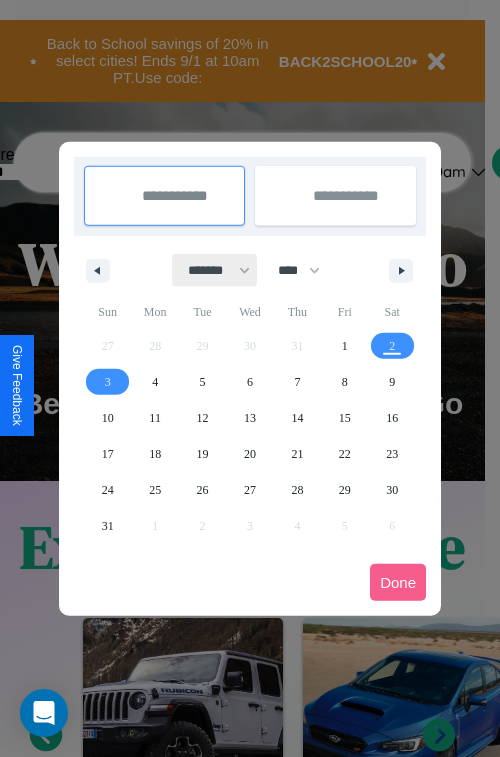 click on "******* ******** ***** ***** *** **** **** ****** ********* ******* ******** ********" at bounding box center [215, 270] 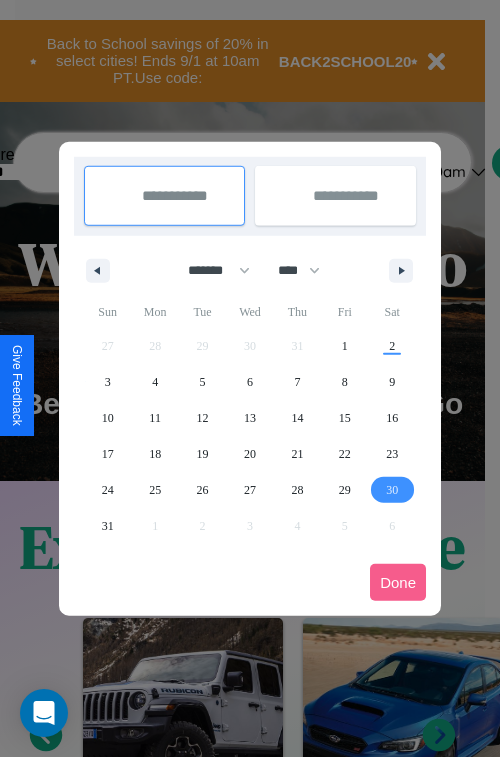 click on "30" at bounding box center (392, 490) 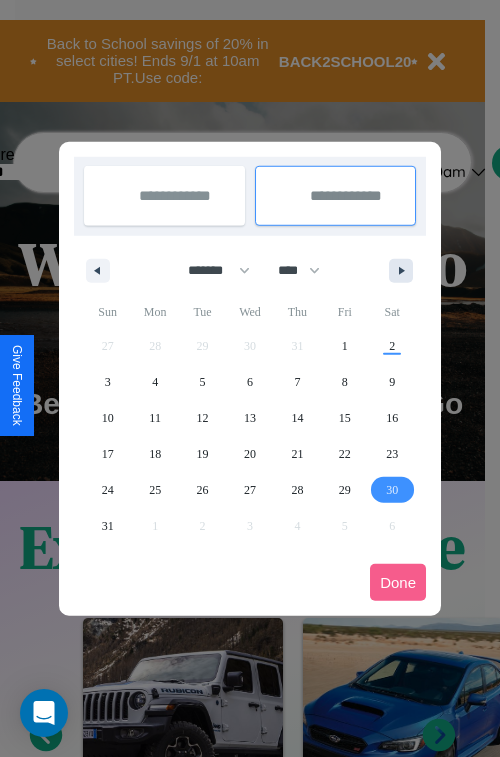click at bounding box center (405, 271) 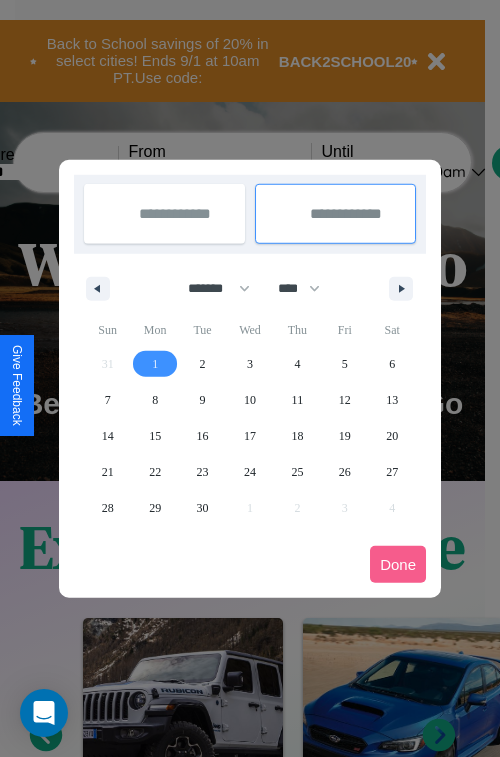 click on "1" at bounding box center (155, 364) 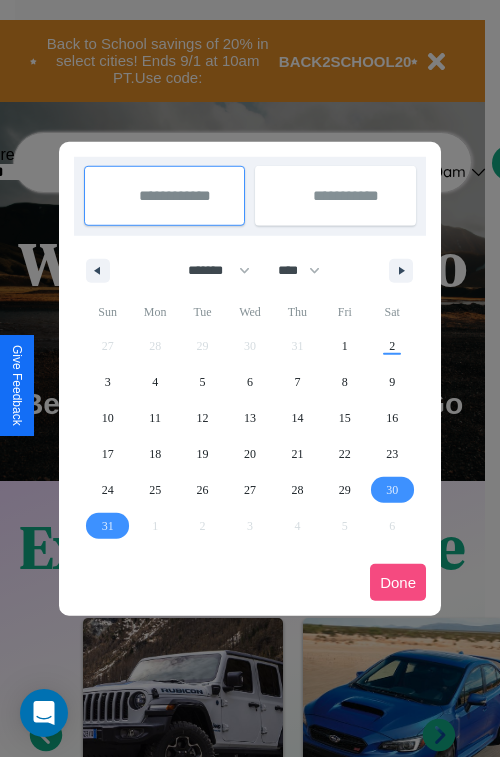 click on "Done" at bounding box center [398, 582] 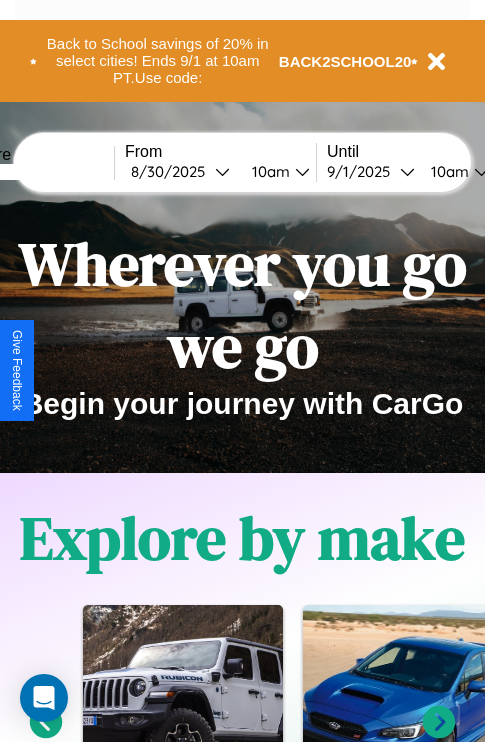 scroll, scrollTop: 0, scrollLeft: 72, axis: horizontal 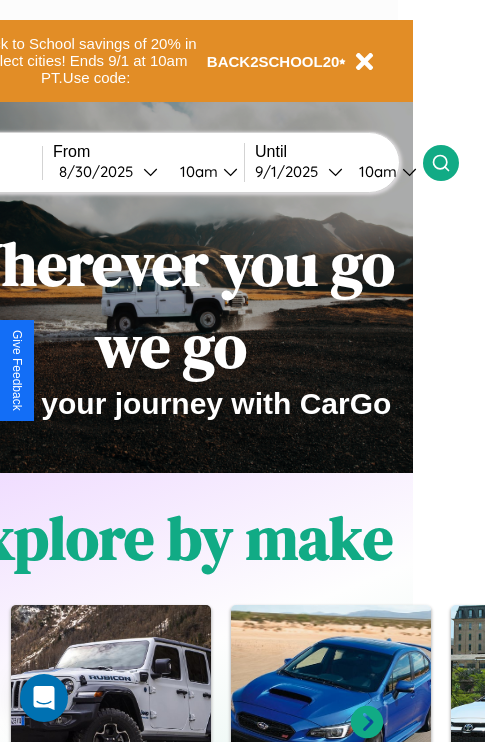 click 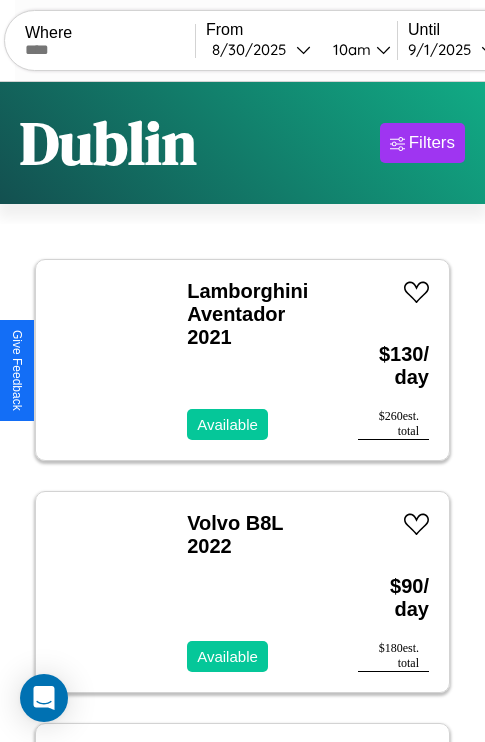 scroll, scrollTop: 66, scrollLeft: 0, axis: vertical 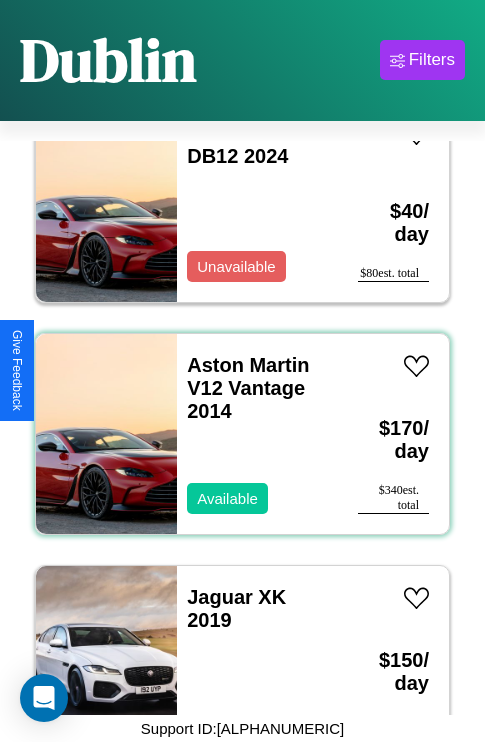 click on "Aston Martin   V12 Vantage   2014 Available" at bounding box center [257, 434] 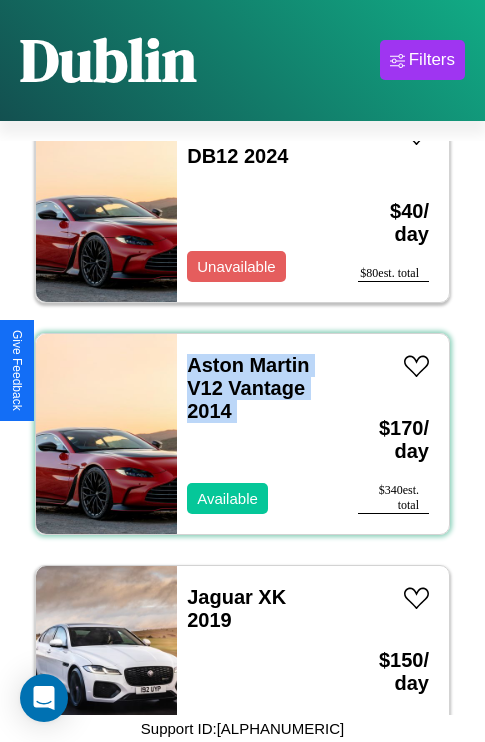 click on "Aston Martin   V12 Vantage   2014 Available" at bounding box center (257, 434) 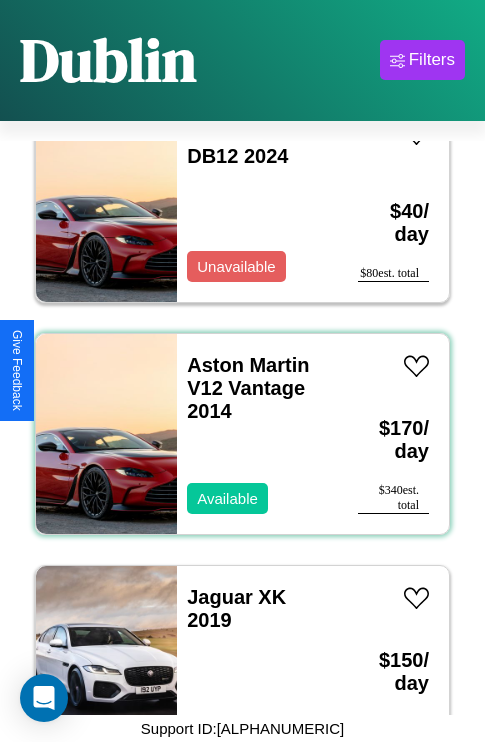 click on "Aston Martin   V12 Vantage   2014 Available" at bounding box center [257, 434] 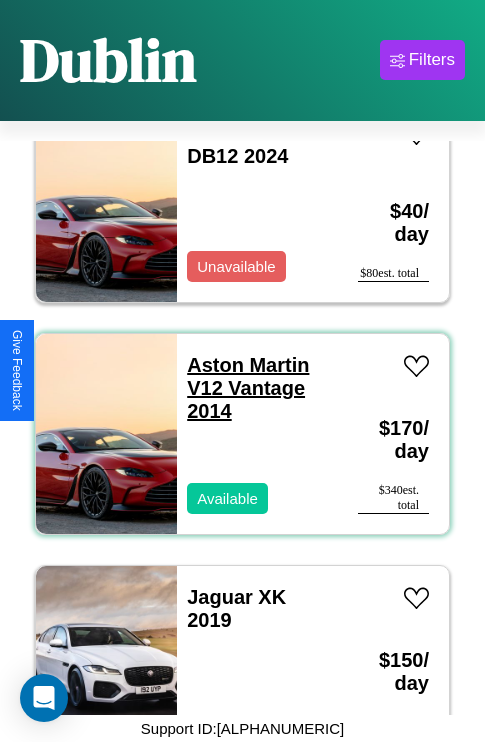 click on "Aston Martin   V12 Vantage   2014" at bounding box center [248, 388] 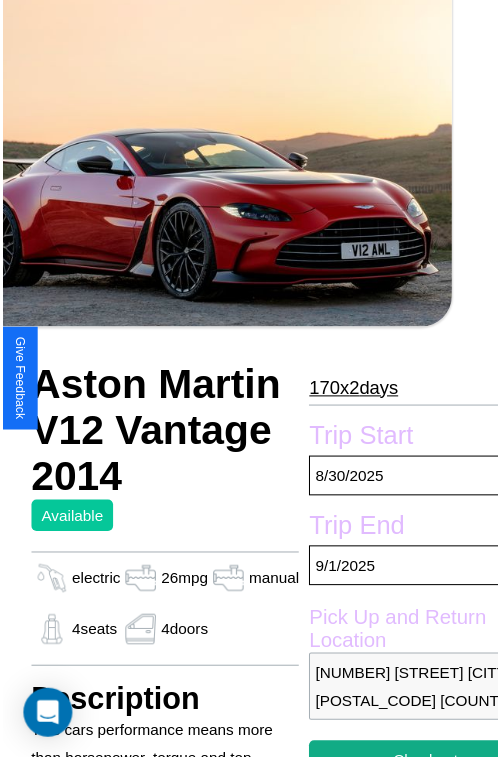 scroll, scrollTop: 221, scrollLeft: 80, axis: both 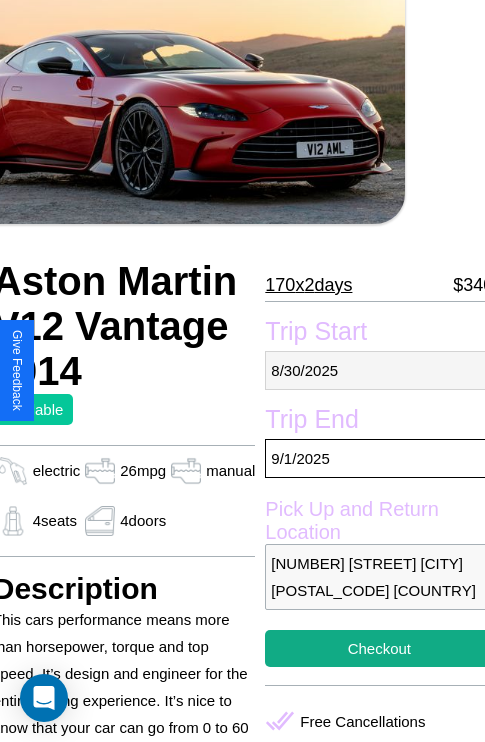 click on "[DATE]" at bounding box center [379, 370] 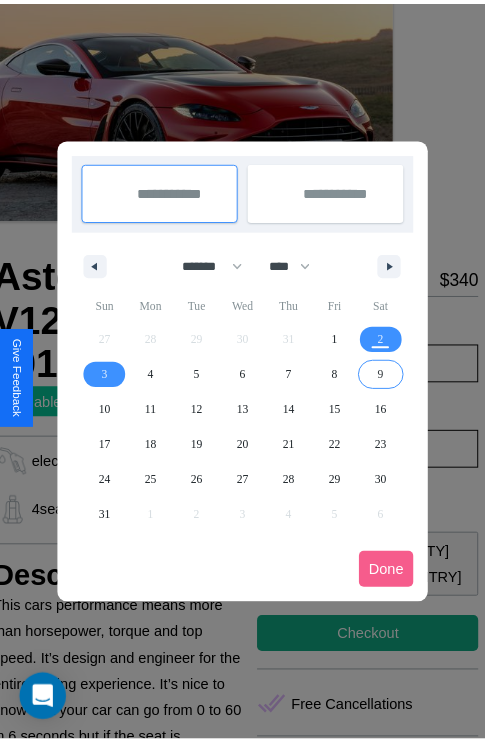 scroll, scrollTop: 0, scrollLeft: 80, axis: horizontal 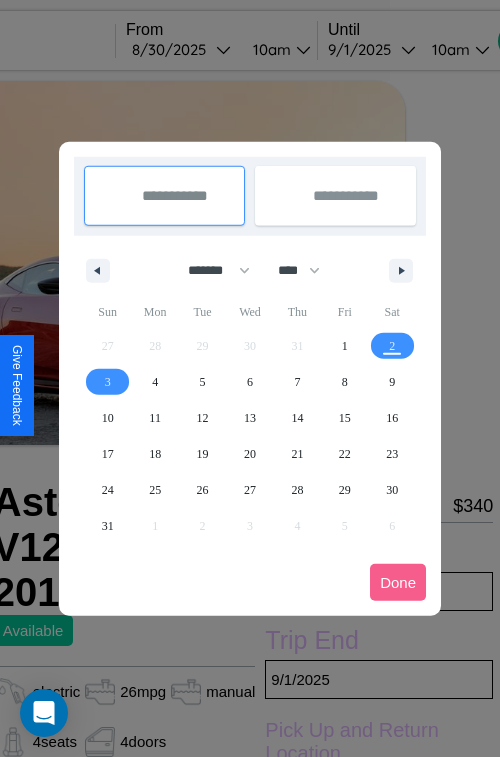 click at bounding box center (250, 378) 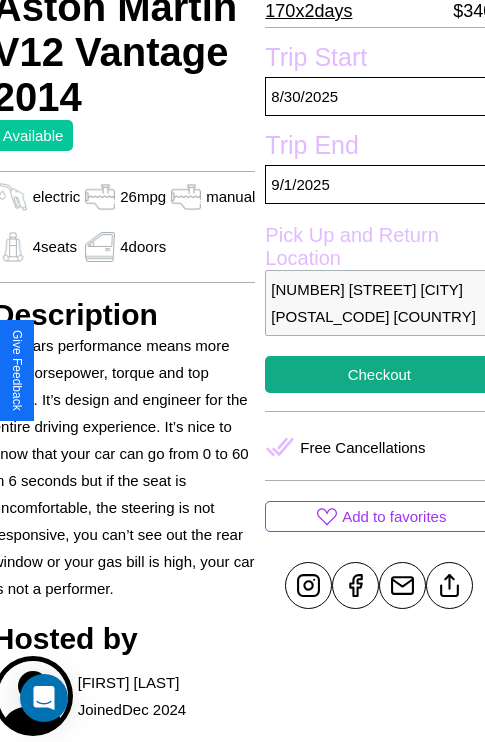 scroll, scrollTop: 499, scrollLeft: 80, axis: both 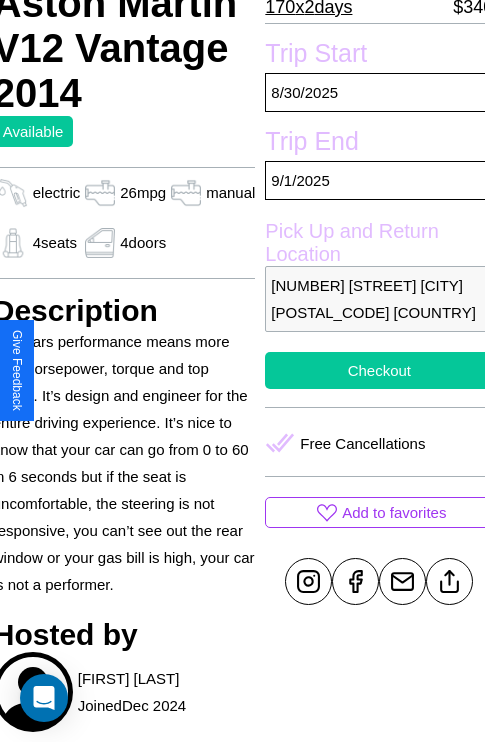 click on "Checkout" at bounding box center [379, 370] 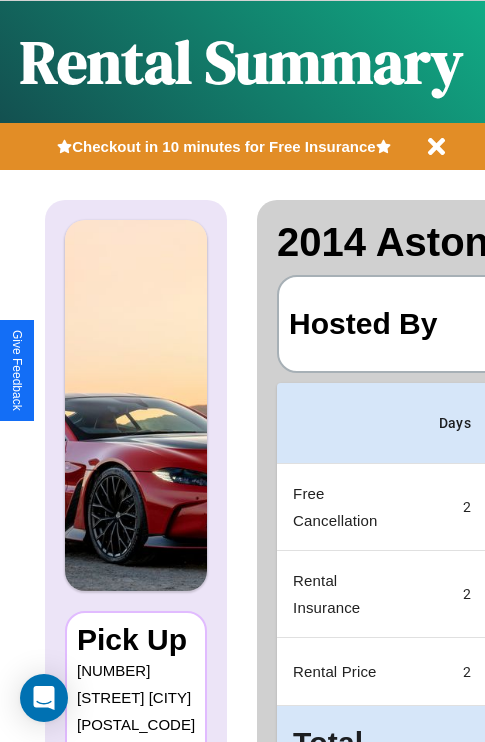 scroll, scrollTop: 0, scrollLeft: 378, axis: horizontal 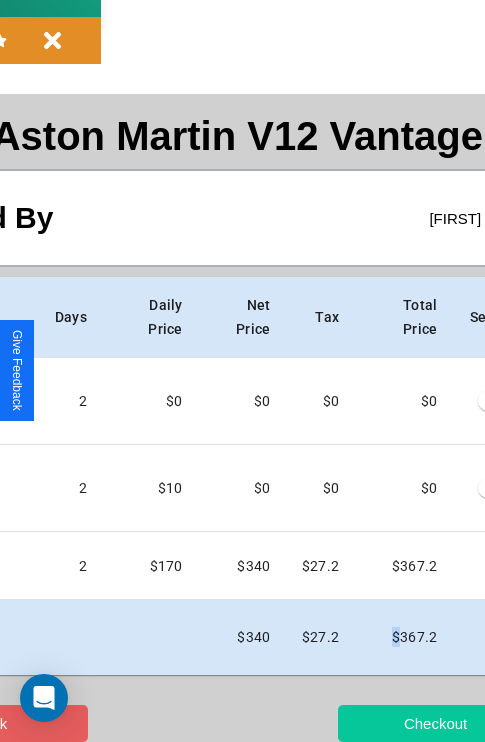 click on "Checkout" at bounding box center [435, 723] 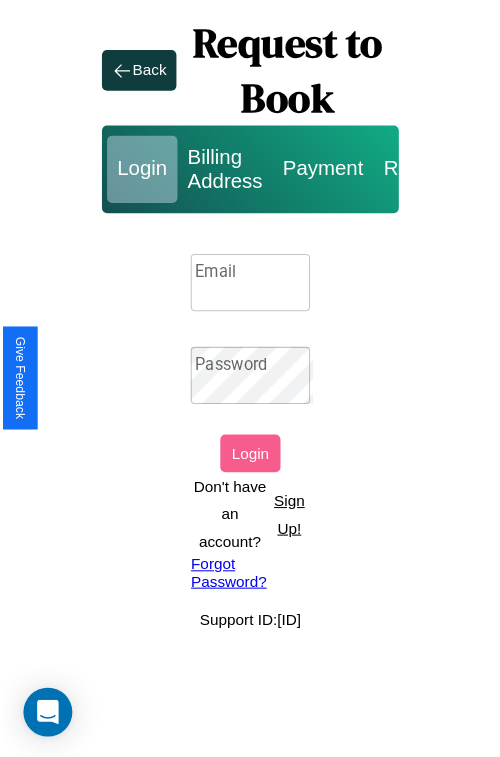scroll, scrollTop: 0, scrollLeft: 0, axis: both 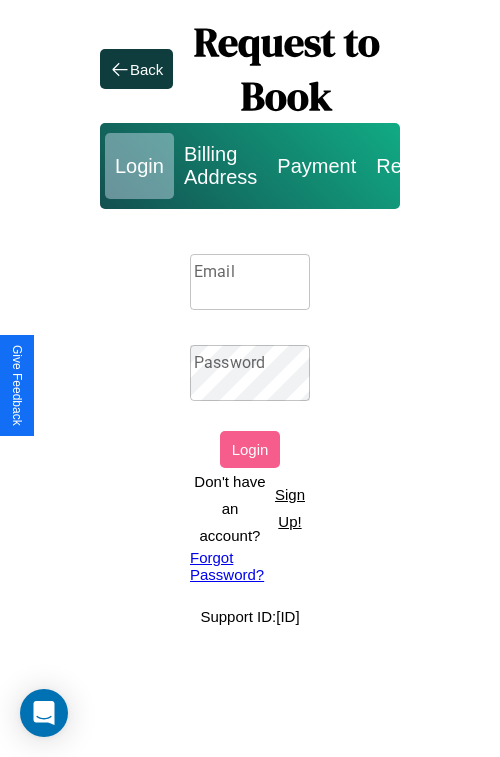 click on "Sign Up!" at bounding box center (290, 508) 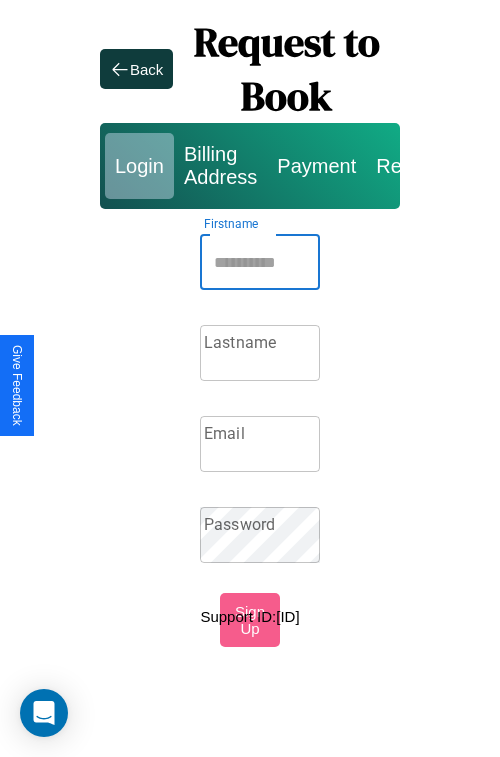 click on "Firstname" at bounding box center (260, 262) 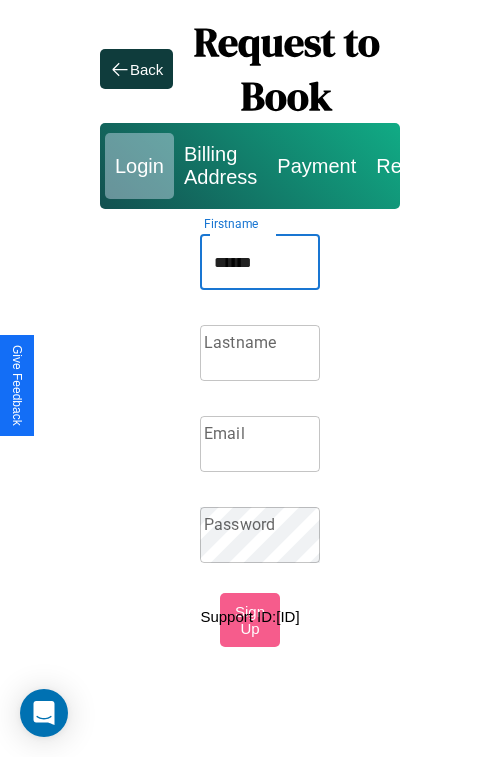 type on "******" 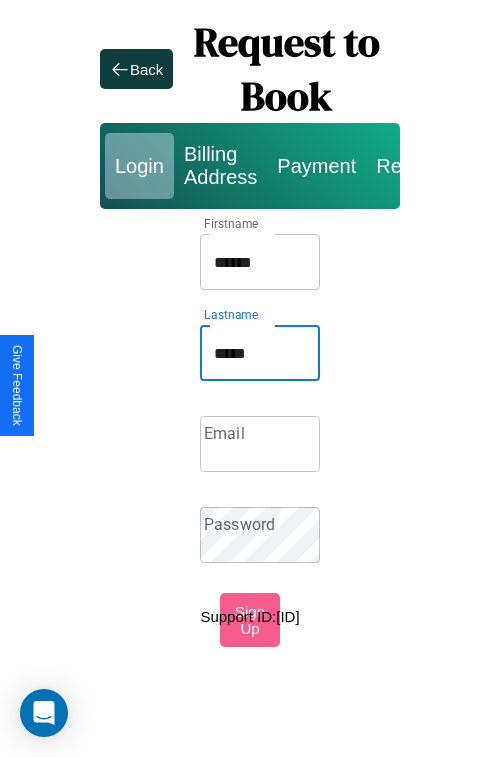 type on "*****" 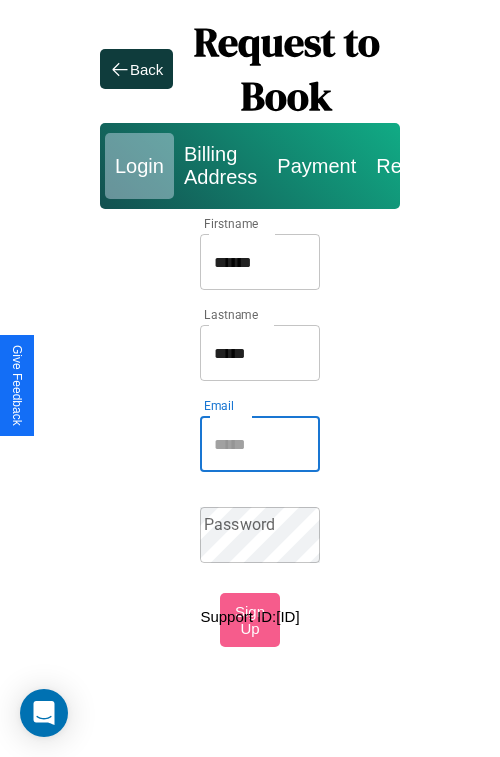 click on "Email" at bounding box center (260, 444) 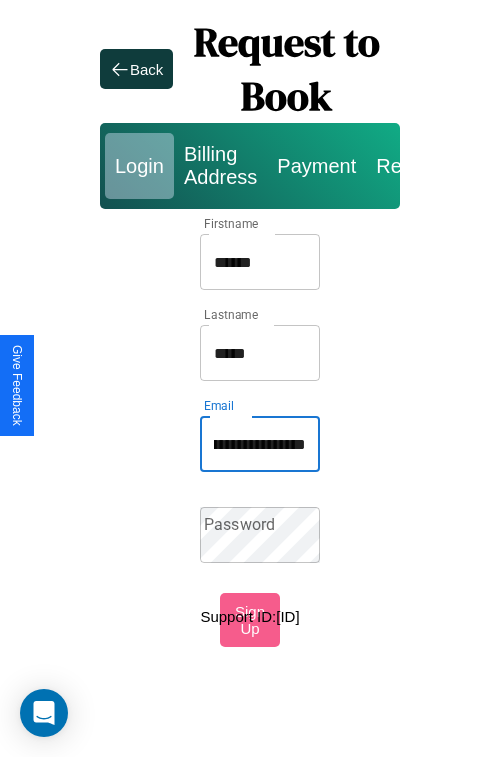 scroll, scrollTop: 0, scrollLeft: 98, axis: horizontal 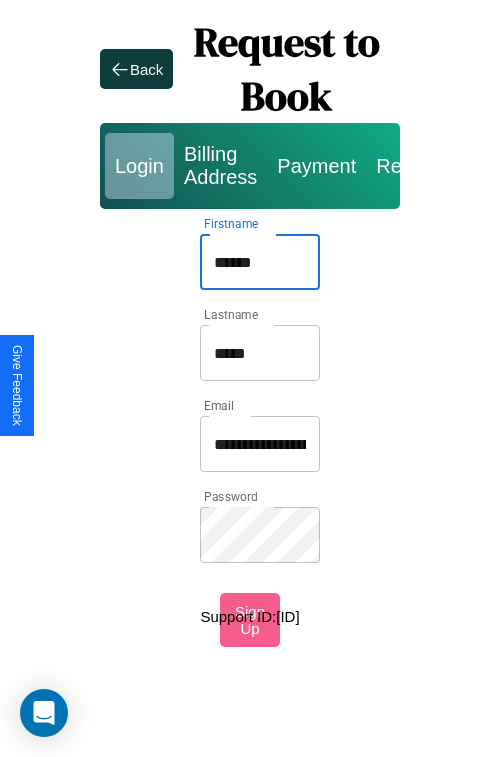 click on "******" at bounding box center (260, 262) 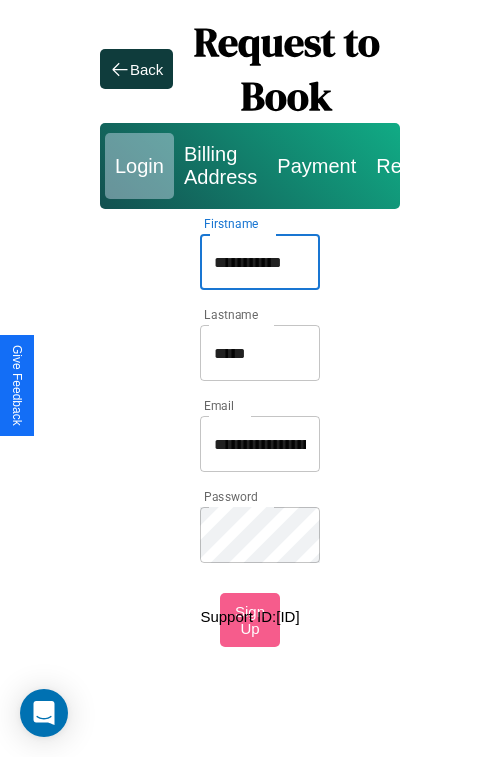 type on "**********" 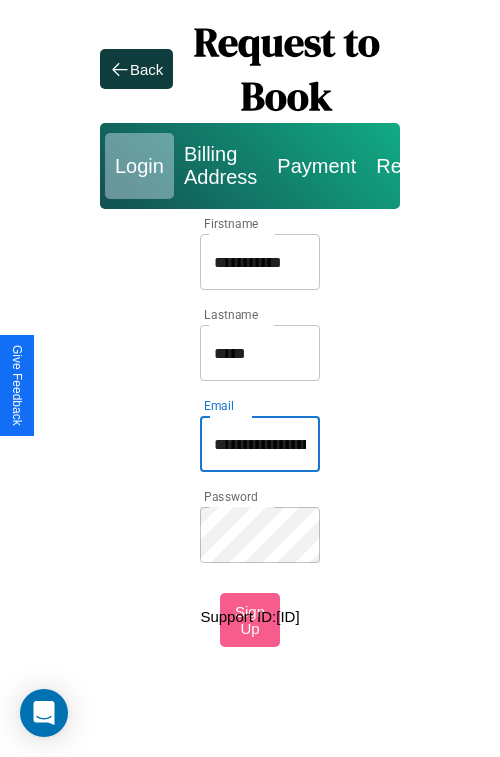 type on "**********" 